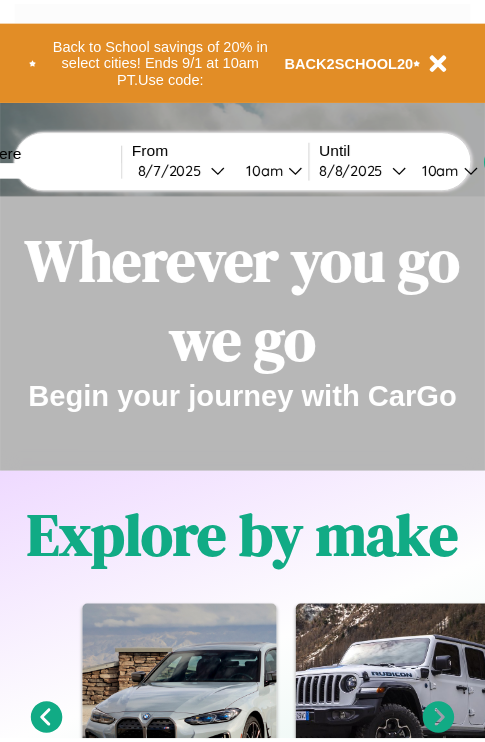 scroll, scrollTop: 0, scrollLeft: 0, axis: both 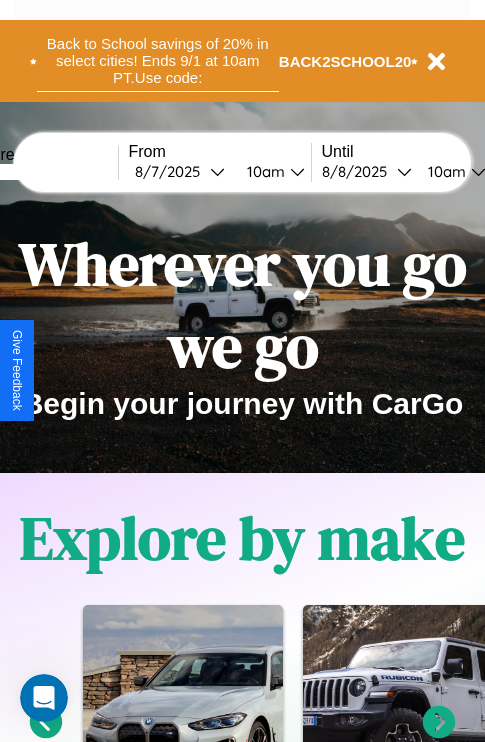 click on "Back to School savings of 20% in select cities! Ends 9/1 at 10am PT.  Use code:" at bounding box center [158, 61] 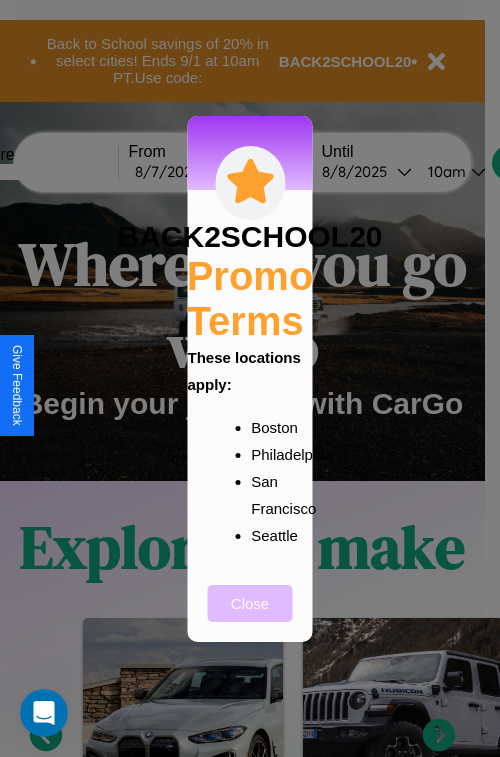 click on "Close" at bounding box center [250, 603] 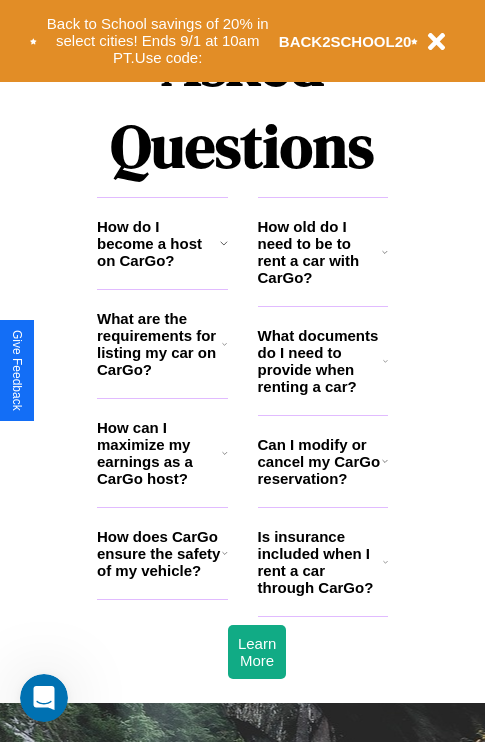 scroll, scrollTop: 2423, scrollLeft: 0, axis: vertical 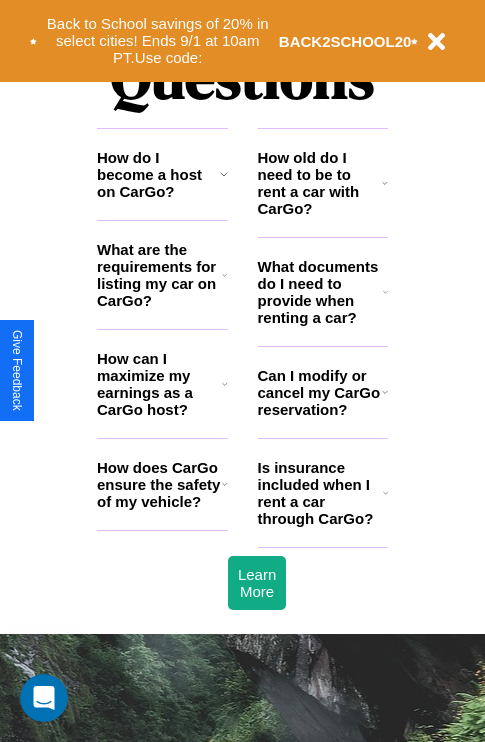 click on "Is insurance included when I rent a car through CarGo?" at bounding box center (320, 493) 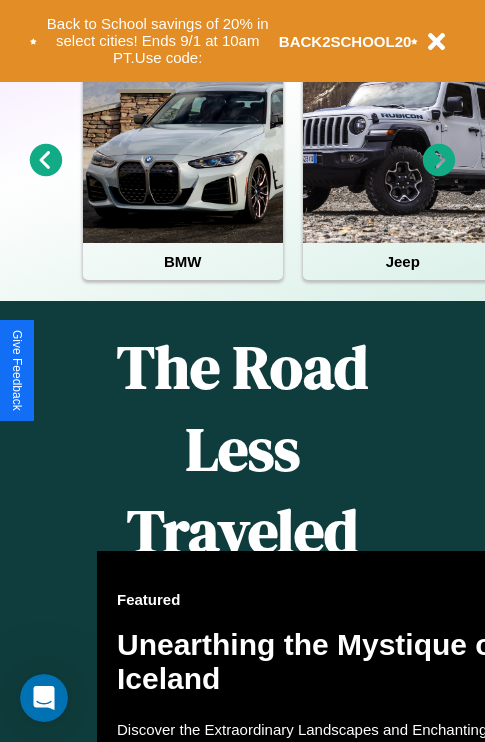 scroll, scrollTop: 0, scrollLeft: 0, axis: both 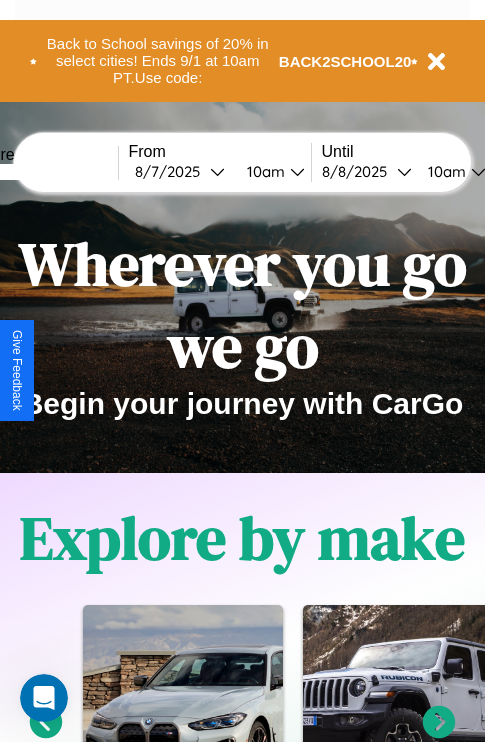 click at bounding box center [43, 172] 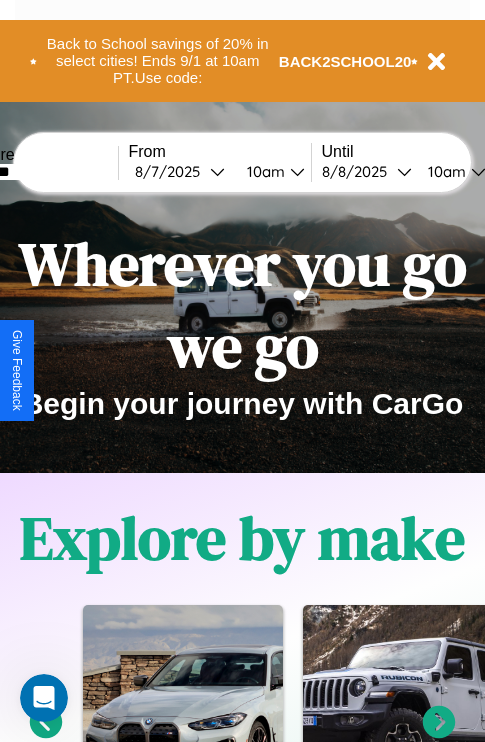type on "*******" 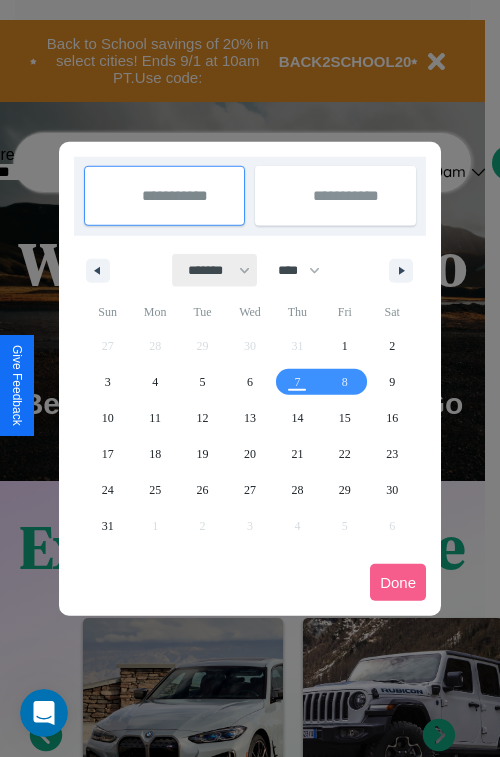 click on "******* ******** ***** ***** *** **** **** ****** ********* ******* ******** ********" at bounding box center (215, 270) 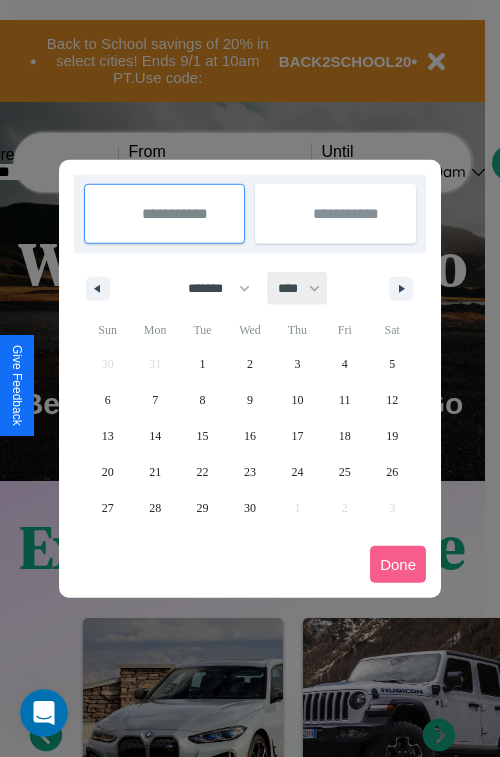 click on "**** **** **** **** **** **** **** **** **** **** **** **** **** **** **** **** **** **** **** **** **** **** **** **** **** **** **** **** **** **** **** **** **** **** **** **** **** **** **** **** **** **** **** **** **** **** **** **** **** **** **** **** **** **** **** **** **** **** **** **** **** **** **** **** **** **** **** **** **** **** **** **** **** **** **** **** **** **** **** **** **** **** **** **** **** **** **** **** **** **** **** **** **** **** **** **** **** **** **** **** **** **** **** **** **** **** **** **** **** **** **** **** **** **** **** **** **** **** **** **** ****" at bounding box center (298, 288) 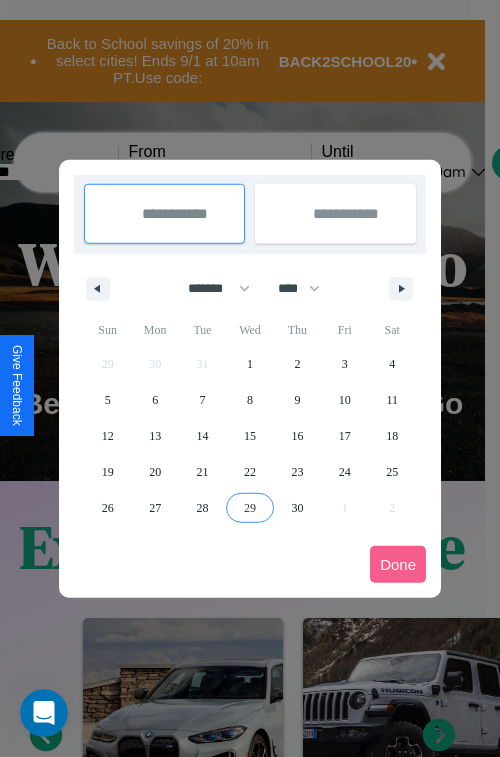 click on "29" at bounding box center [250, 508] 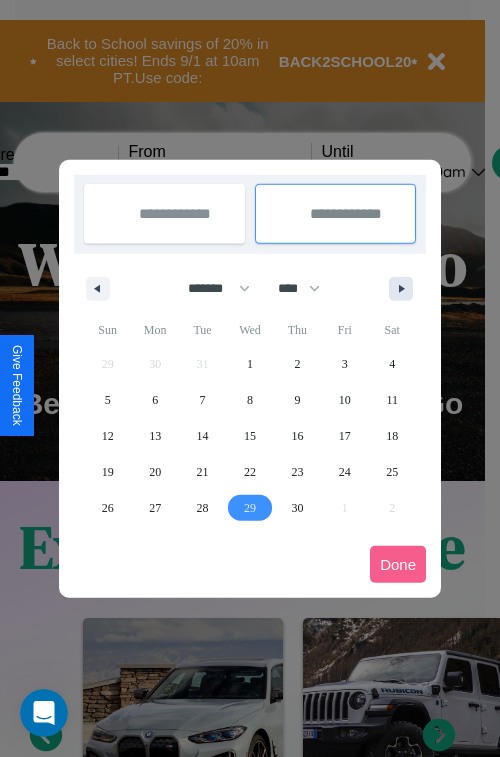 click at bounding box center (405, 289) 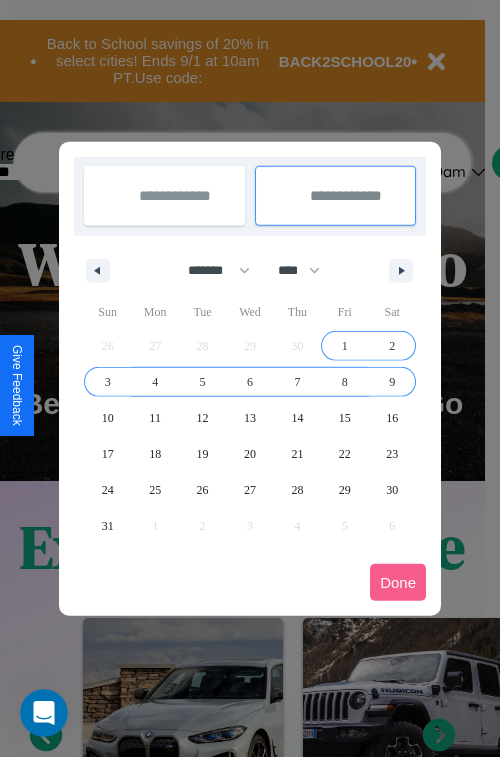 click on "9" at bounding box center (392, 382) 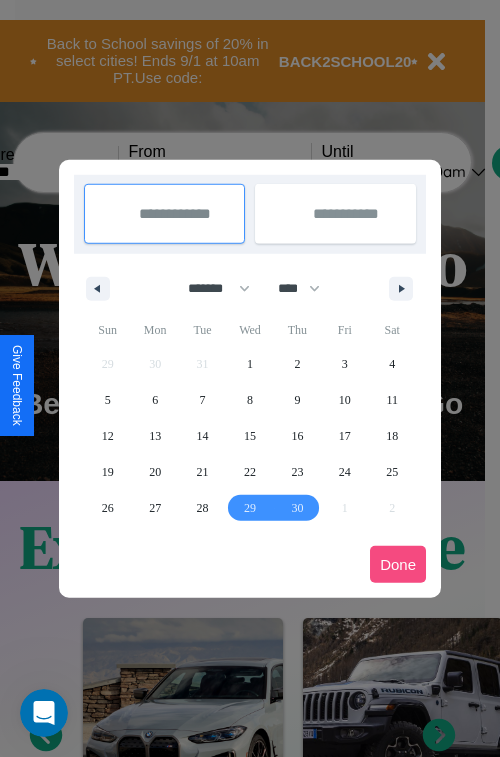 click on "Done" at bounding box center [398, 564] 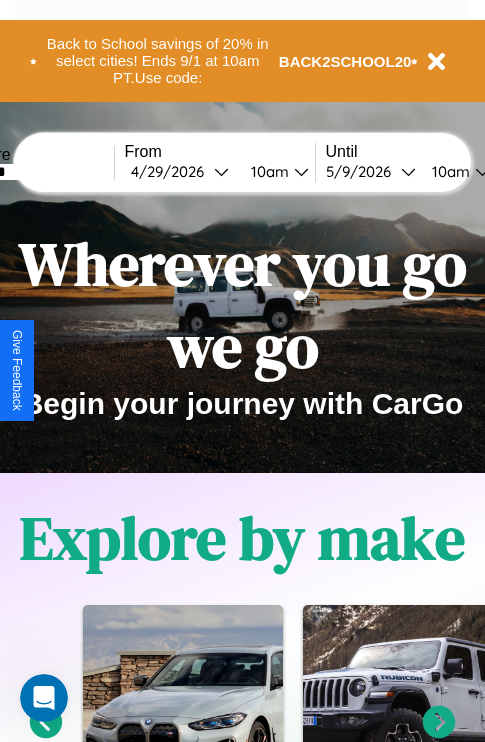 scroll, scrollTop: 0, scrollLeft: 73, axis: horizontal 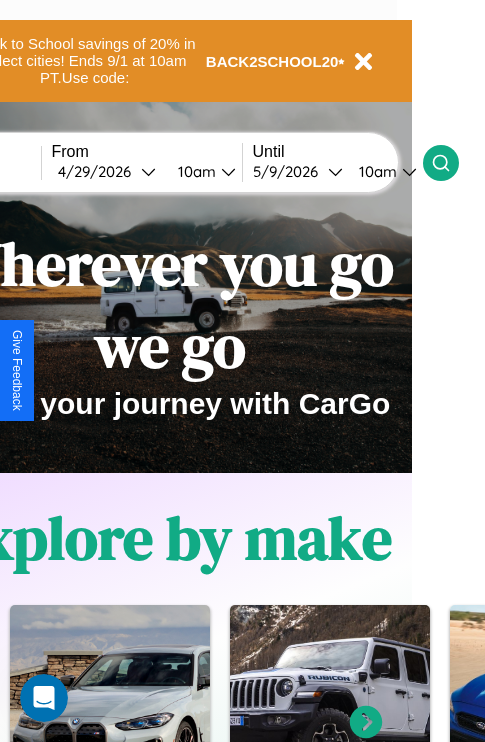 click 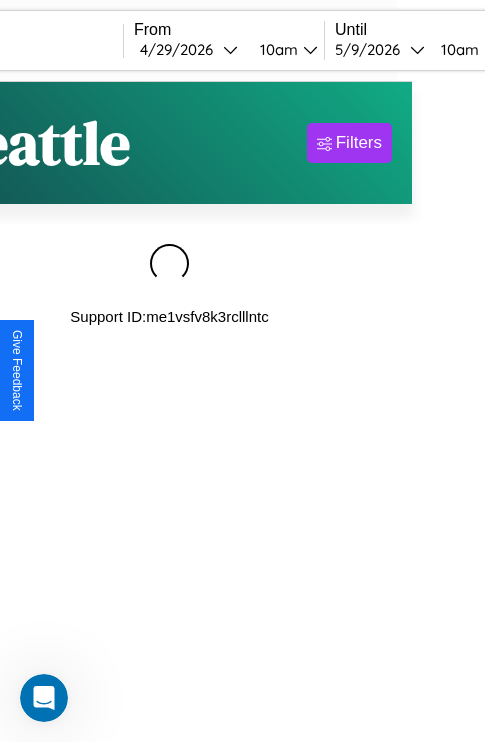 scroll, scrollTop: 0, scrollLeft: 0, axis: both 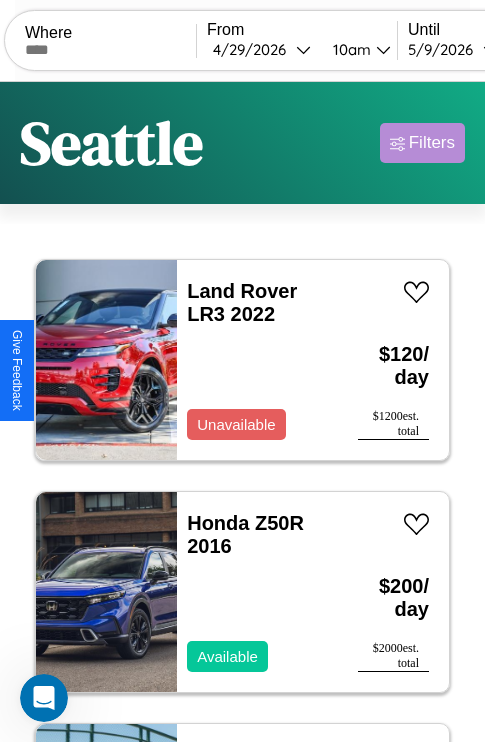 click on "Filters" at bounding box center [432, 143] 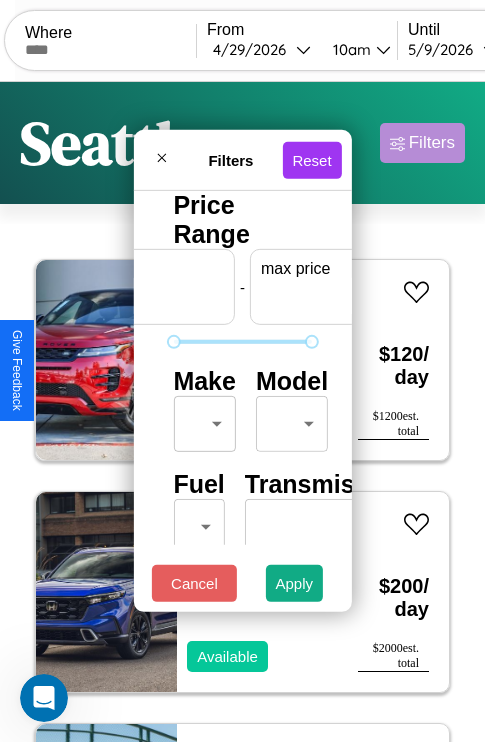 scroll, scrollTop: 0, scrollLeft: 124, axis: horizontal 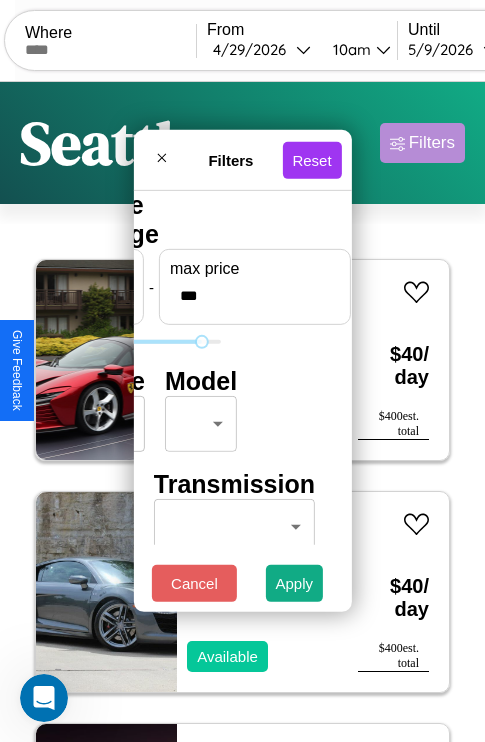 type on "***" 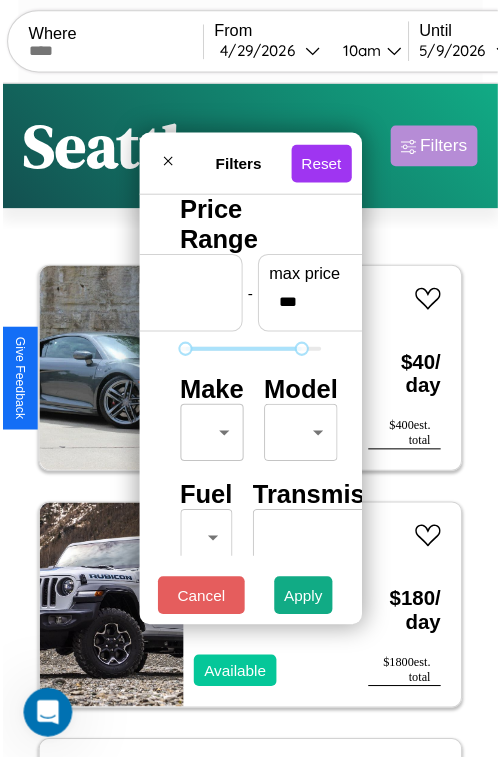 scroll, scrollTop: 59, scrollLeft: 0, axis: vertical 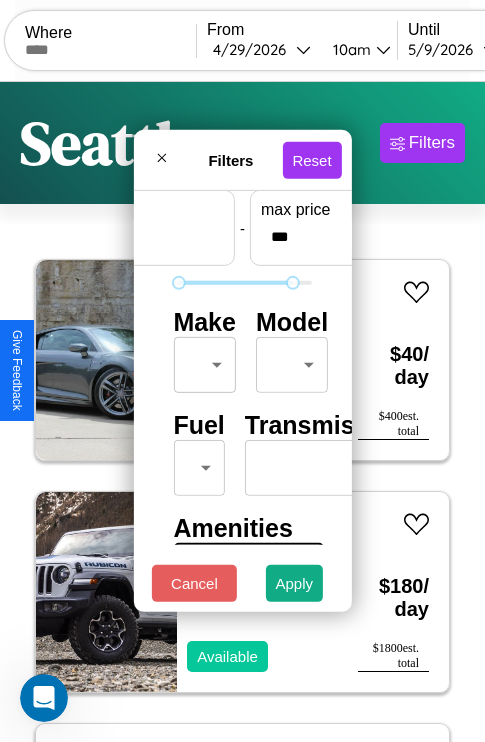 type on "**" 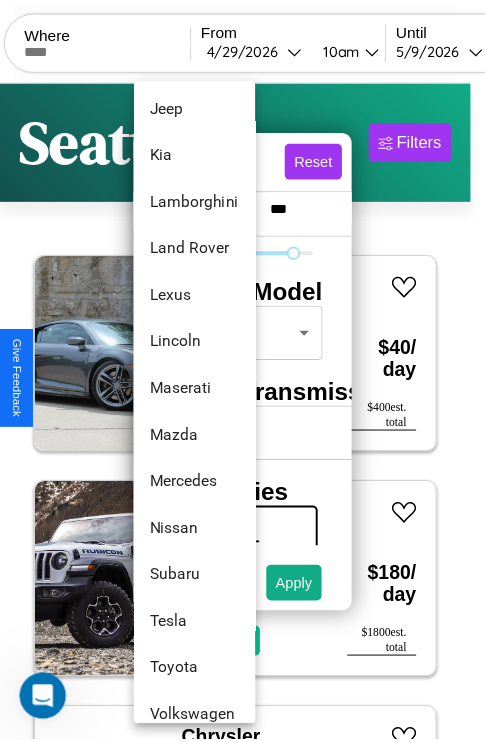 scroll, scrollTop: 1083, scrollLeft: 0, axis: vertical 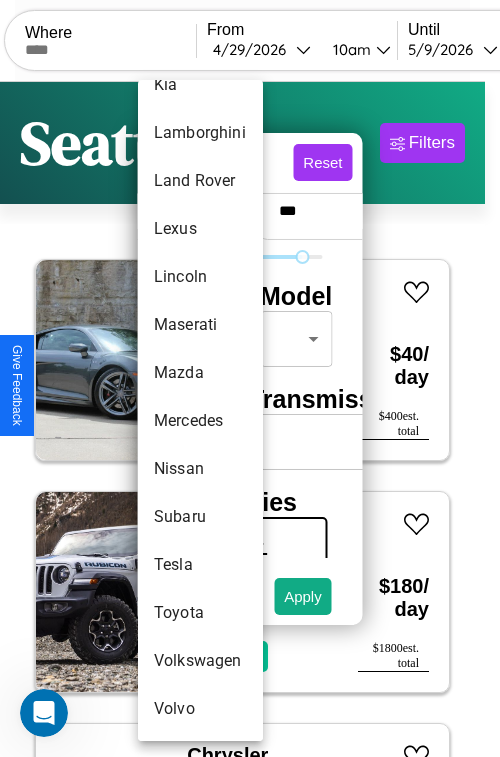 click on "Tesla" at bounding box center [200, 565] 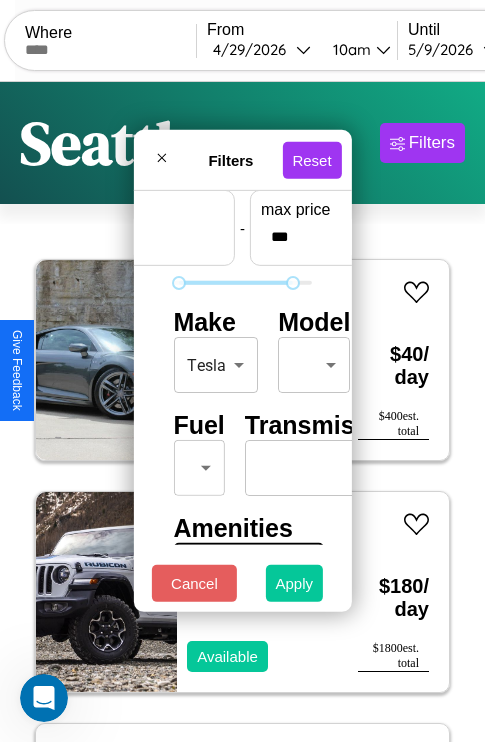 click on "Apply" at bounding box center (295, 583) 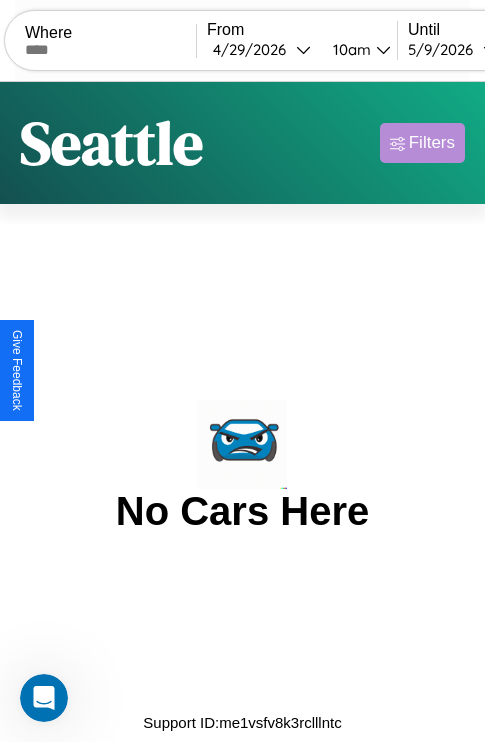 click on "Filters" at bounding box center [432, 143] 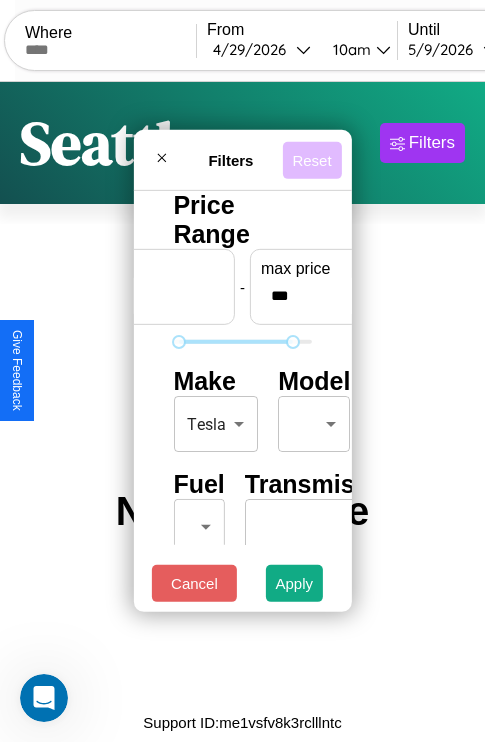 click on "Reset" at bounding box center (311, 159) 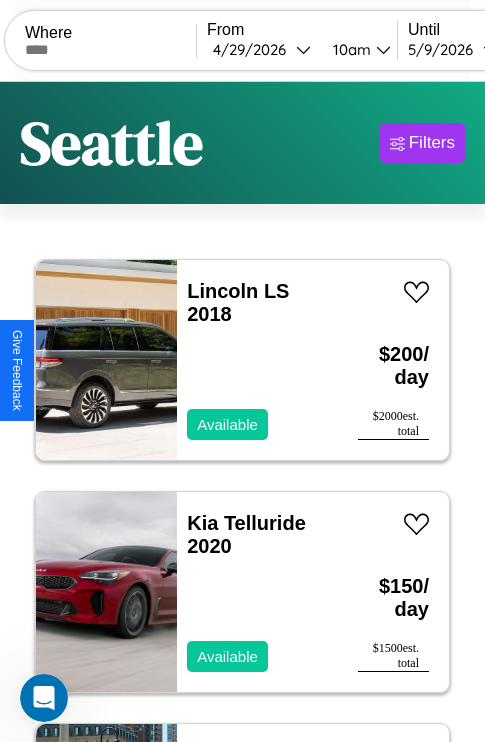 scroll, scrollTop: 95, scrollLeft: 0, axis: vertical 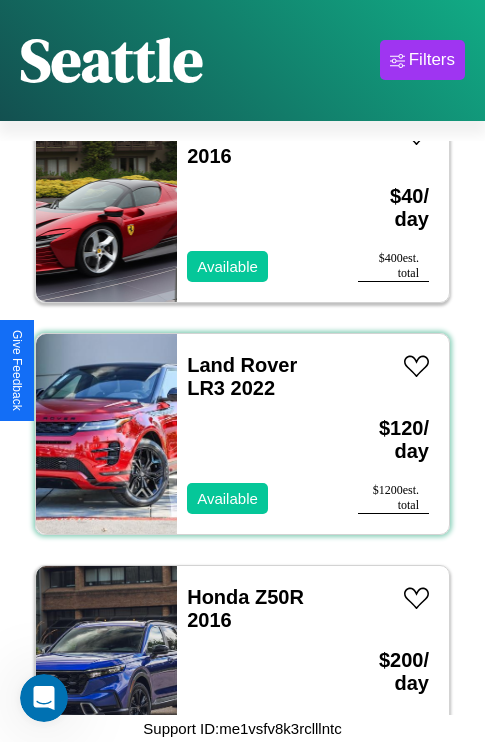 click on "Land Rover   LR3   2022 Available" at bounding box center (257, 434) 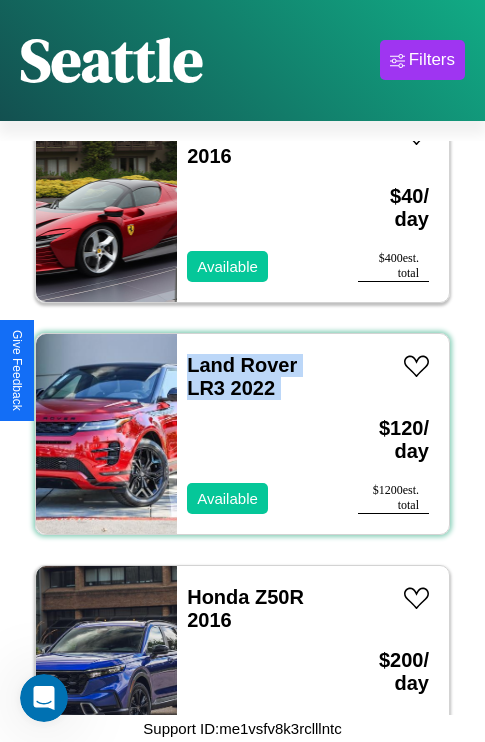 click on "Land Rover   LR3   2022 Available" at bounding box center (257, 434) 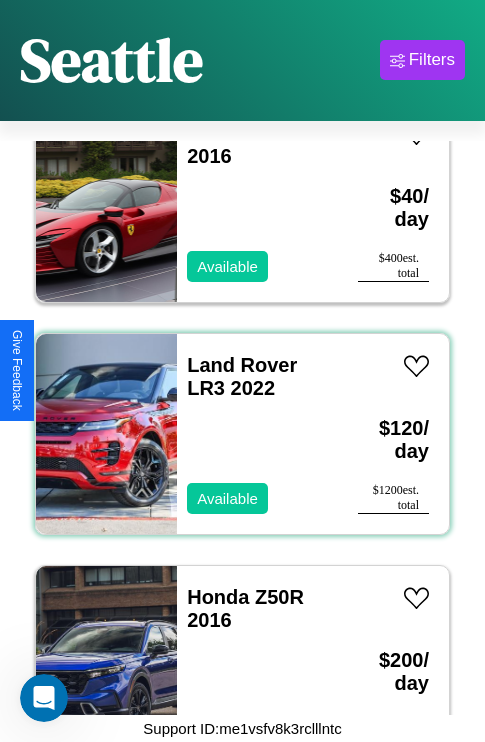 click on "Land Rover   LR3   2022 Available" at bounding box center (257, 434) 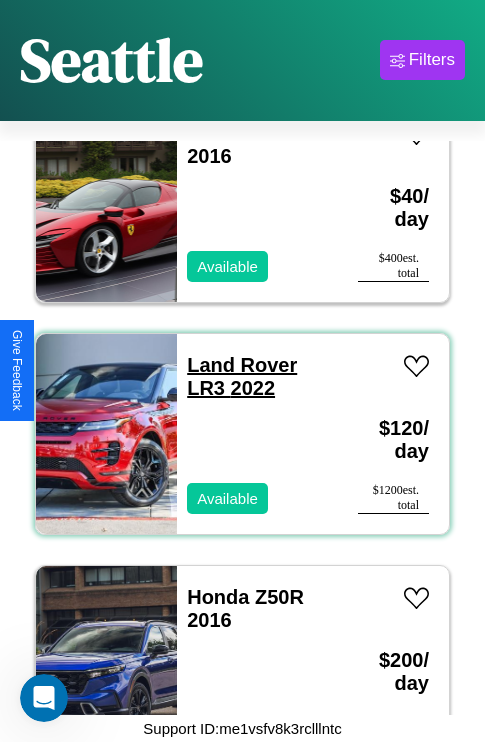 click on "Land Rover   LR3   2022" at bounding box center [242, 376] 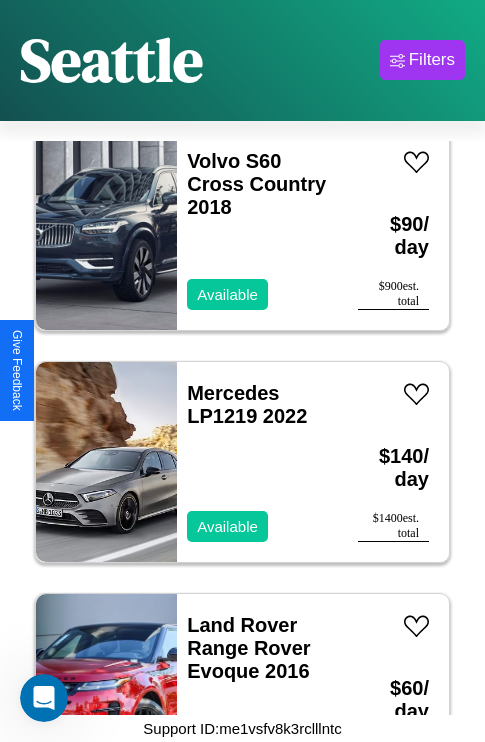 scroll, scrollTop: 5875, scrollLeft: 0, axis: vertical 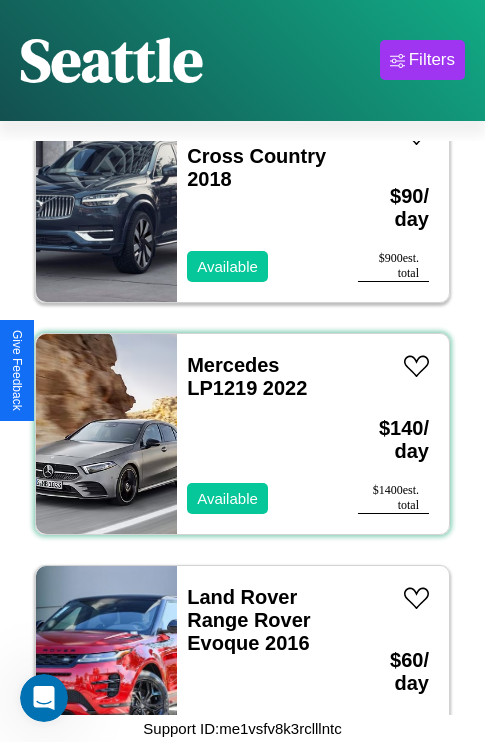 click on "Mercedes   LP1219   2022 Available" at bounding box center [257, 434] 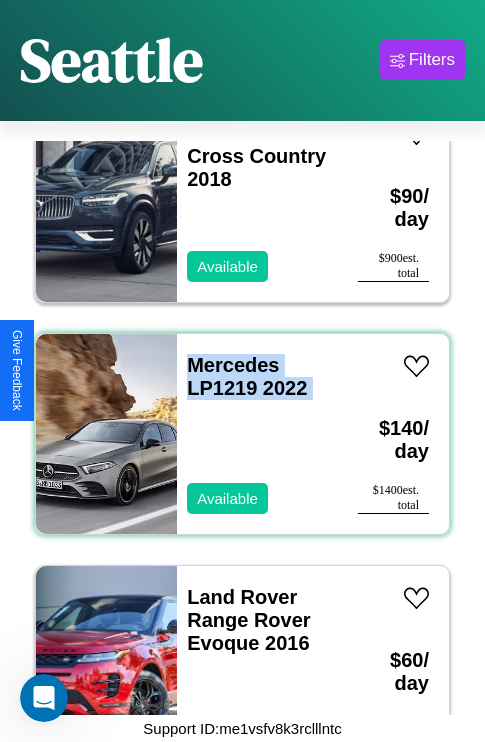 click on "Mercedes   LP1219   2022 Available" at bounding box center [257, 434] 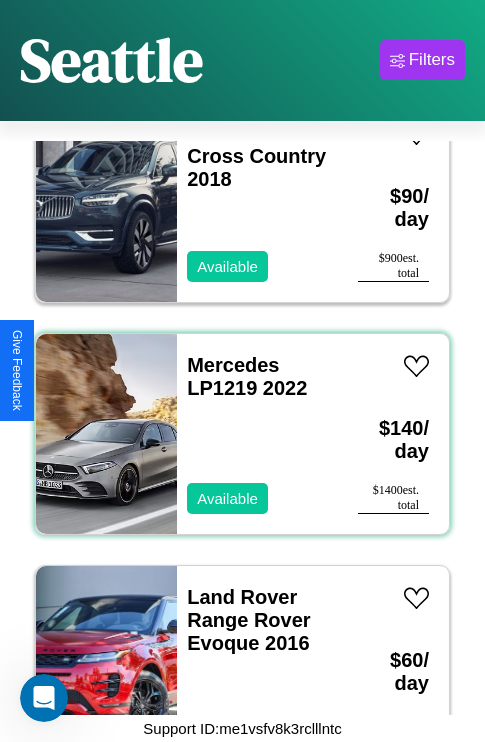 click on "Mercedes   LP1219   2022 Available" at bounding box center (257, 434) 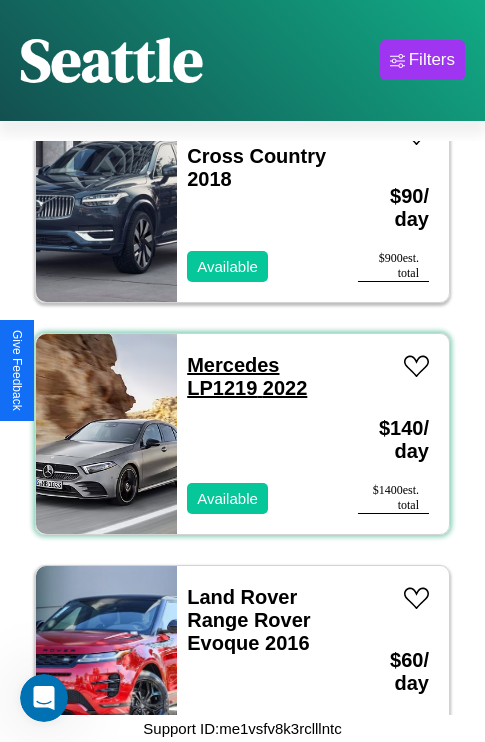 click on "Mercedes   LP1219   2022" at bounding box center (247, 376) 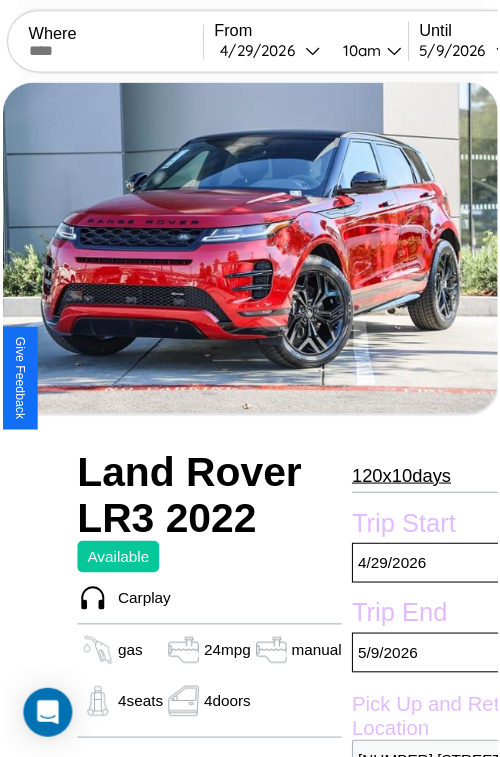 scroll, scrollTop: 180, scrollLeft: 68, axis: both 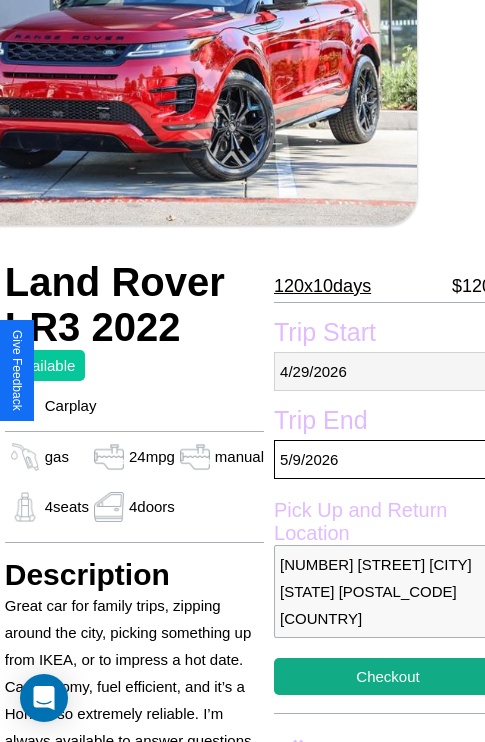 click on "4 / 29 / 2026" at bounding box center [388, 371] 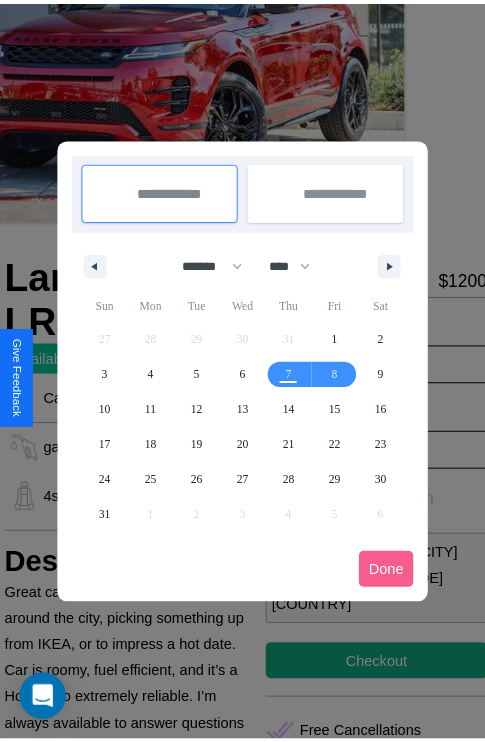 scroll, scrollTop: 0, scrollLeft: 68, axis: horizontal 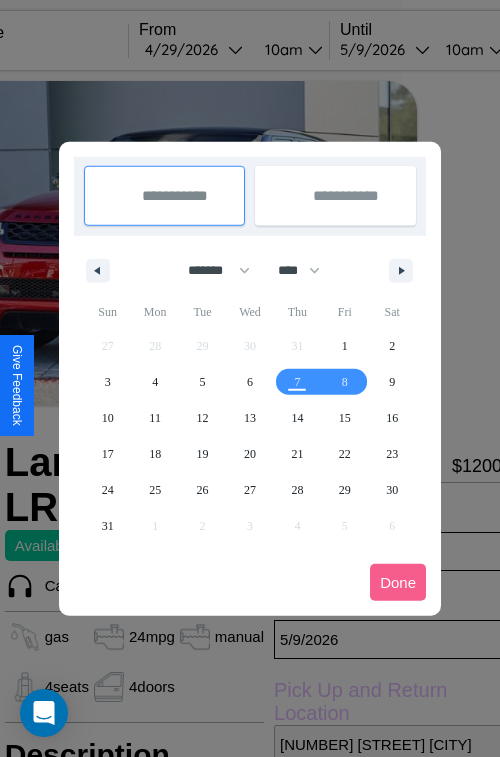 click at bounding box center (250, 378) 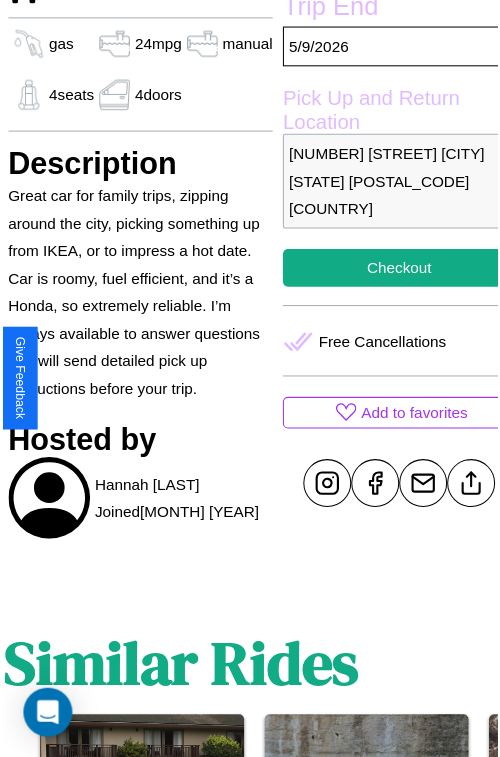 scroll, scrollTop: 627, scrollLeft: 68, axis: both 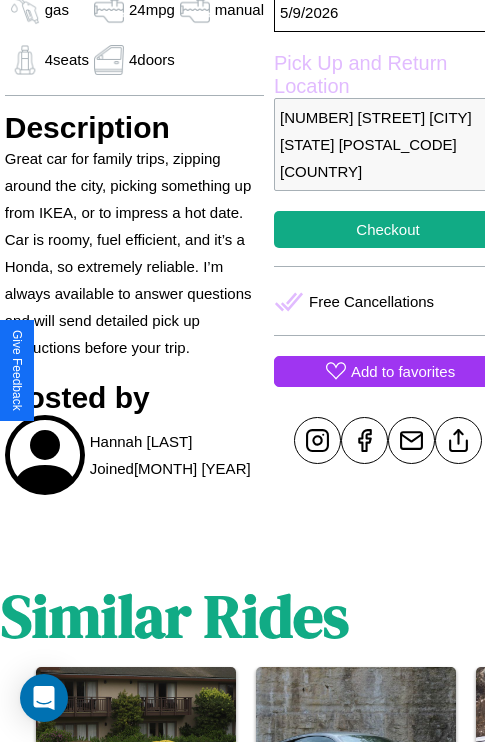 click on "Add to favorites" at bounding box center (403, 371) 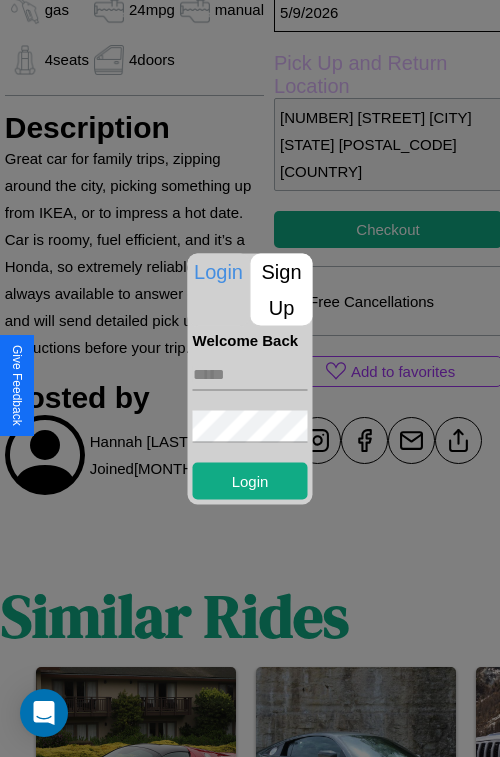 click at bounding box center [250, 374] 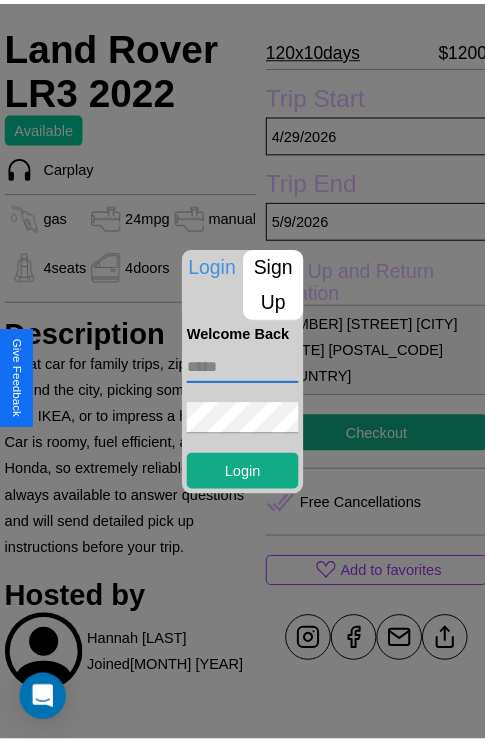 scroll, scrollTop: 393, scrollLeft: 68, axis: both 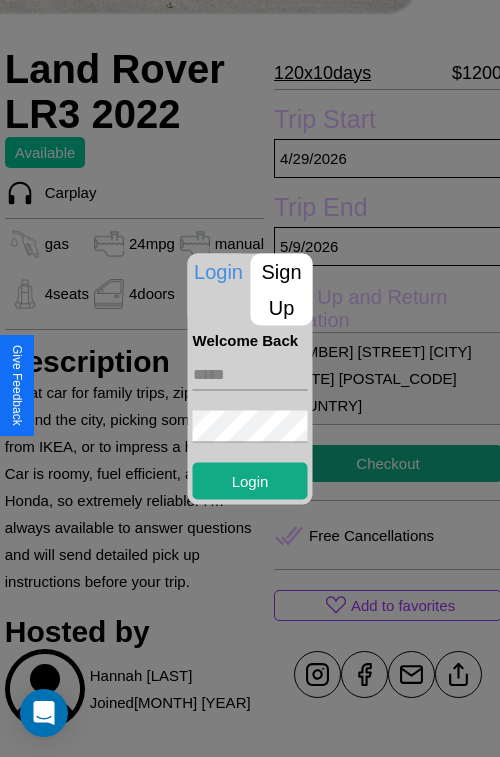 click at bounding box center (250, 378) 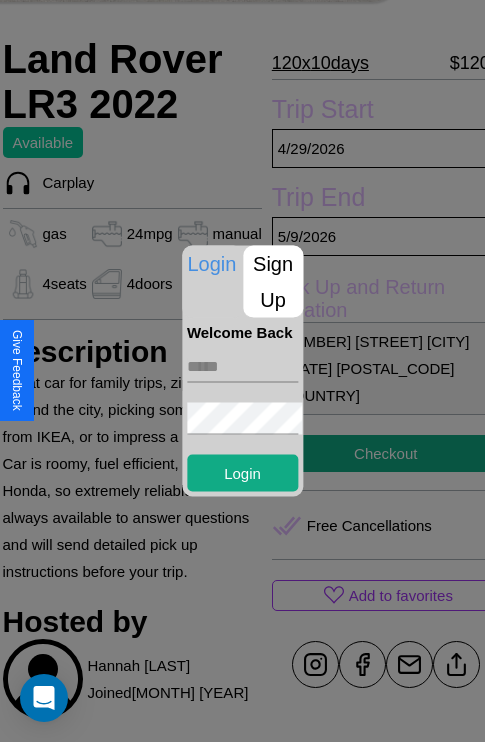 click on "2436 Chestnut Street  Seattle Washington 50335 United States" at bounding box center (386, 368) 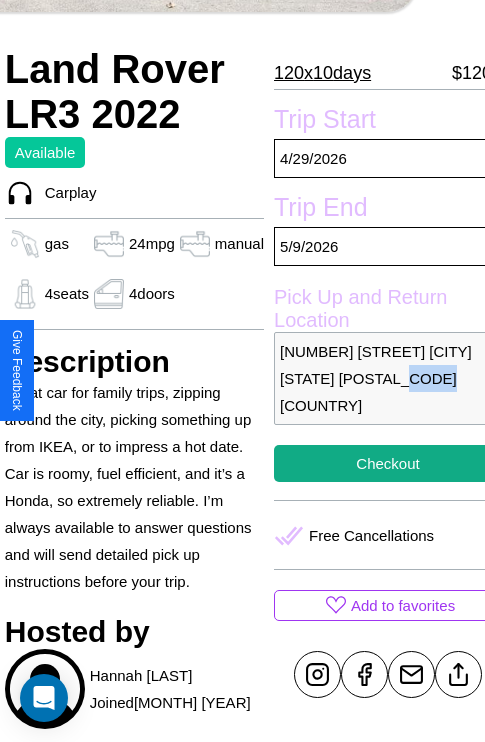 click on "2436 Chestnut Street  Seattle Washington 50335 United States" at bounding box center [388, 378] 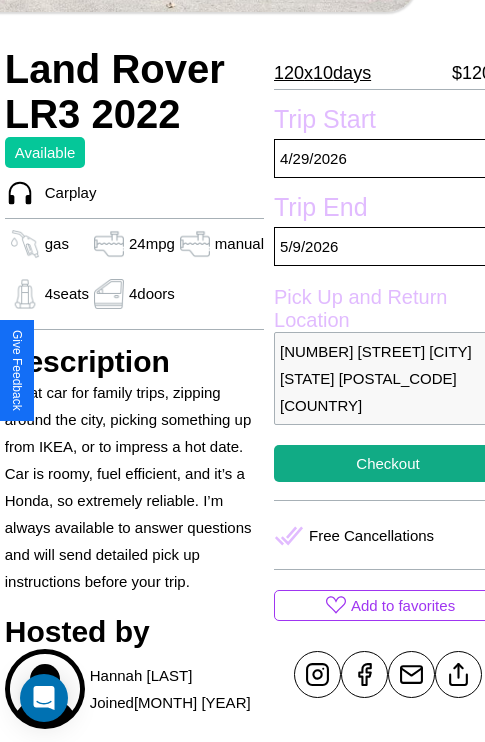 click on "2436 Chestnut Street  Seattle Washington 50335 United States" at bounding box center [388, 378] 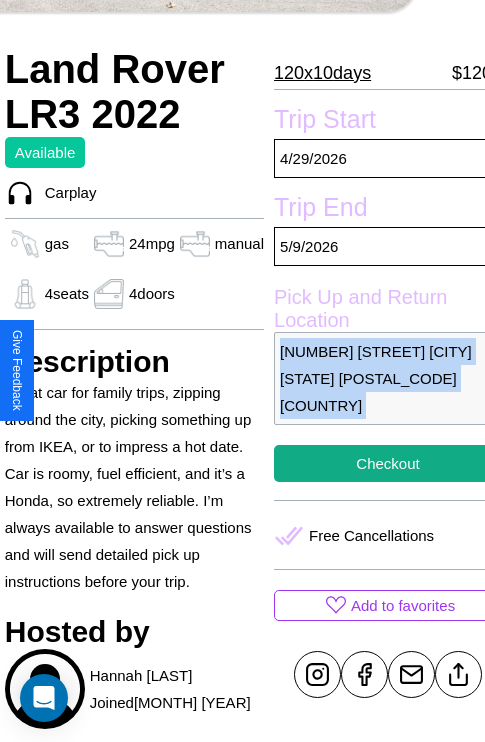 click on "2436 Chestnut Street  Seattle Washington 50335 United States" at bounding box center (388, 378) 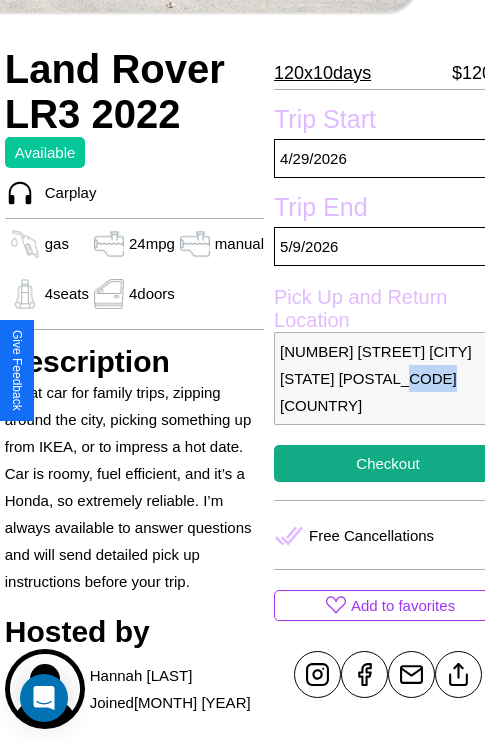 click on "2436 Chestnut Street  Seattle Washington 50335 United States" at bounding box center [388, 378] 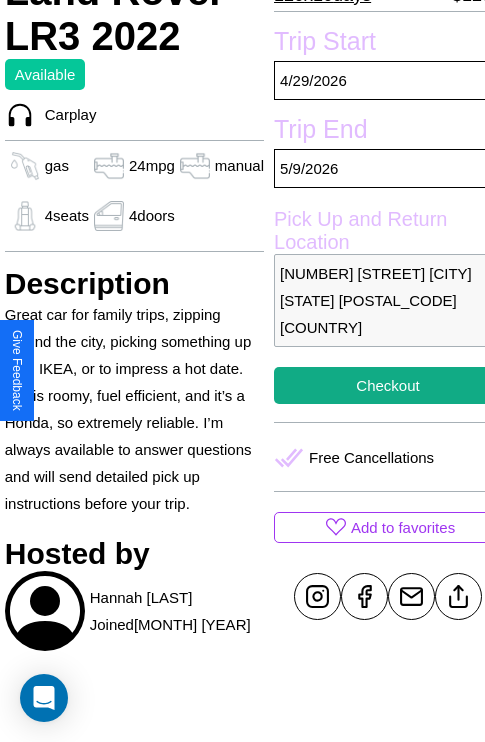scroll, scrollTop: 485, scrollLeft: 68, axis: both 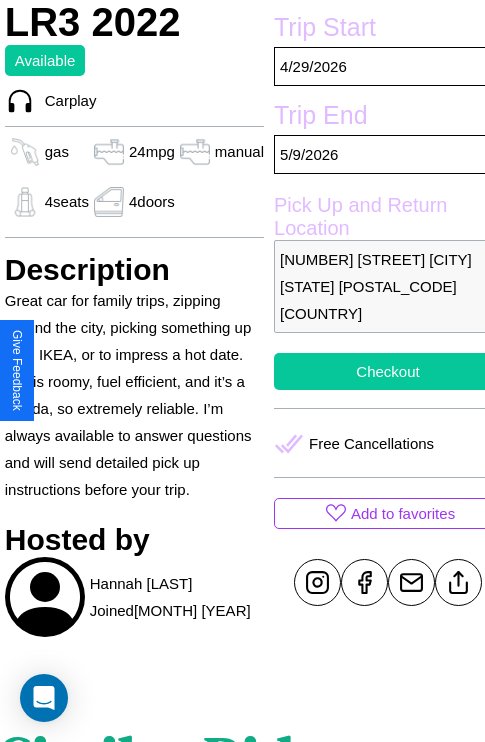 click on "Checkout" at bounding box center [388, 371] 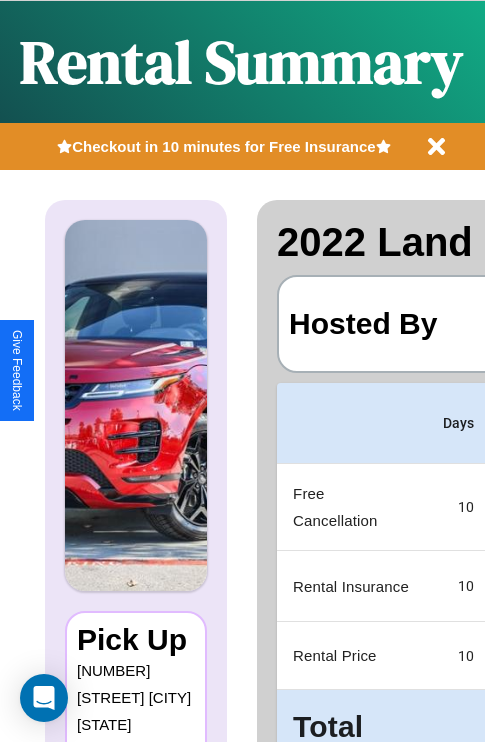 scroll, scrollTop: 0, scrollLeft: 387, axis: horizontal 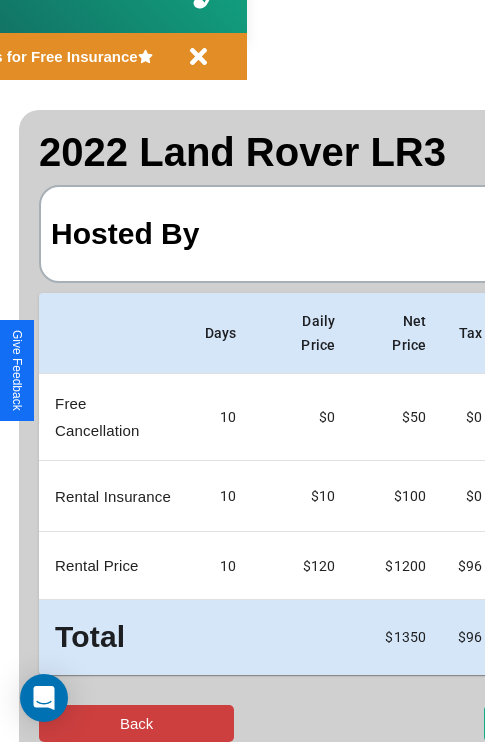 click on "Back" at bounding box center [136, 723] 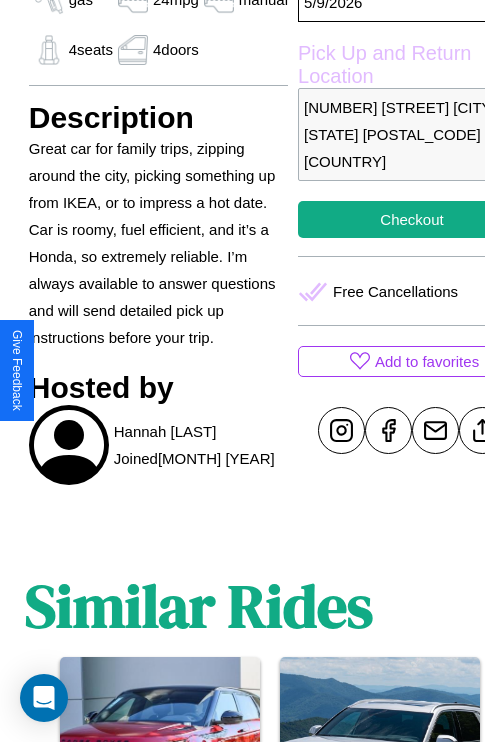 scroll, scrollTop: 696, scrollLeft: 48, axis: both 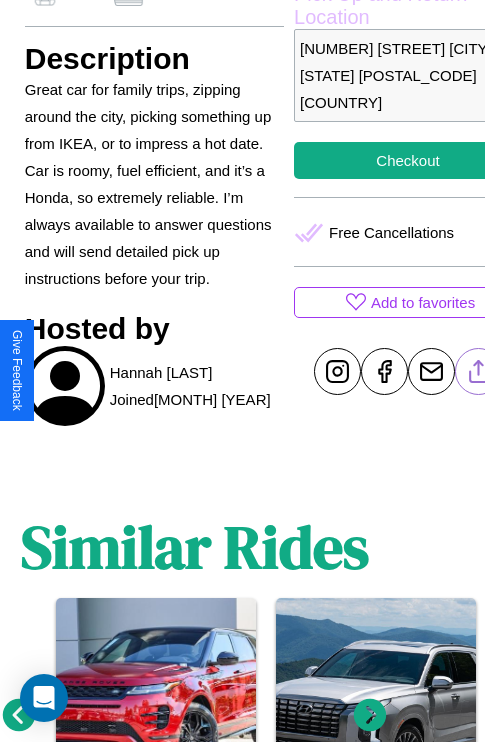 click 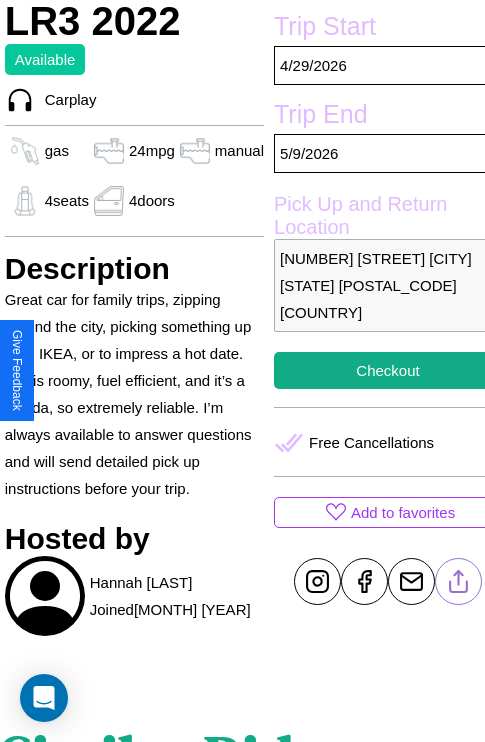 scroll, scrollTop: 485, scrollLeft: 68, axis: both 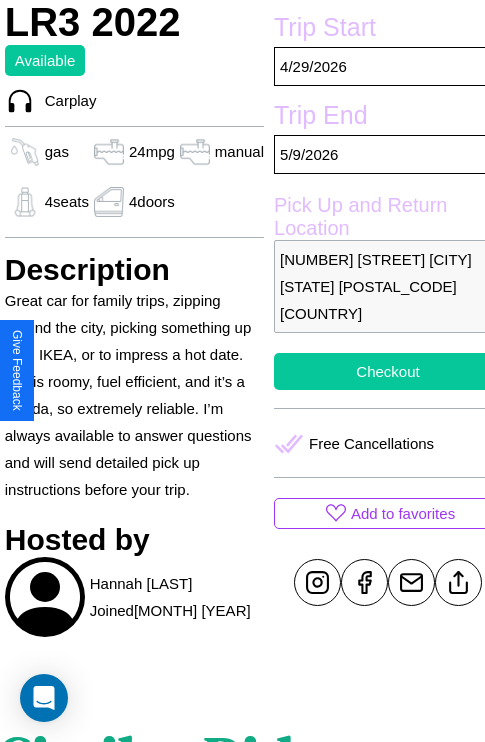 click on "Checkout" at bounding box center [388, 371] 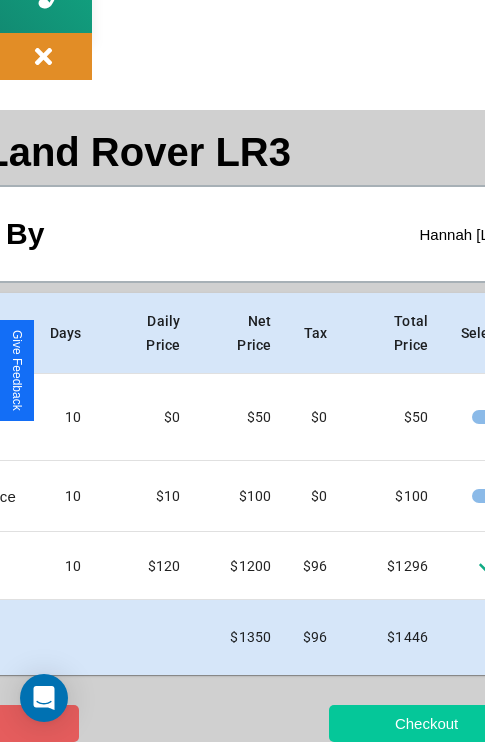 click on "Checkout" at bounding box center (426, 723) 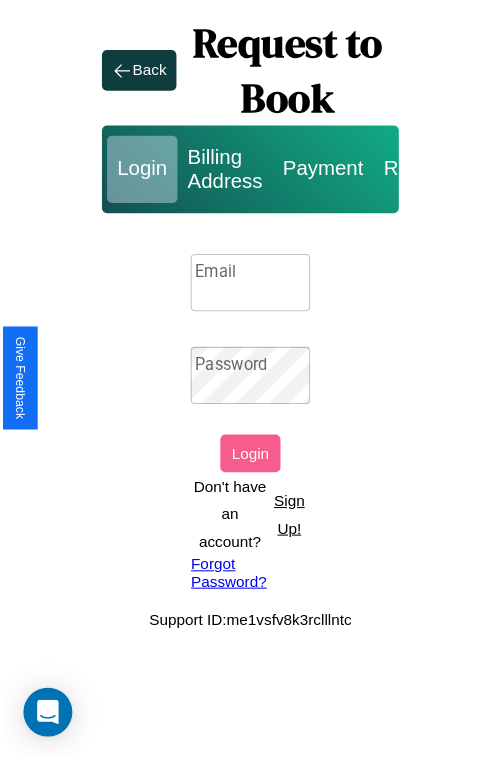 scroll, scrollTop: 0, scrollLeft: 0, axis: both 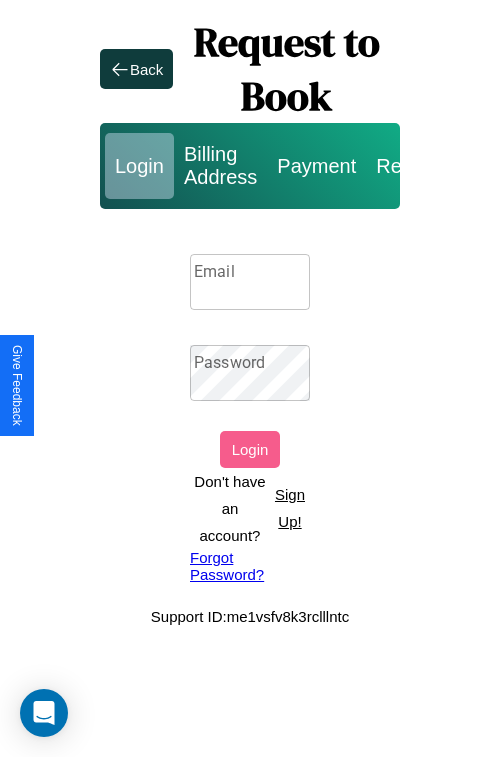 click on "Sign Up!" at bounding box center (290, 508) 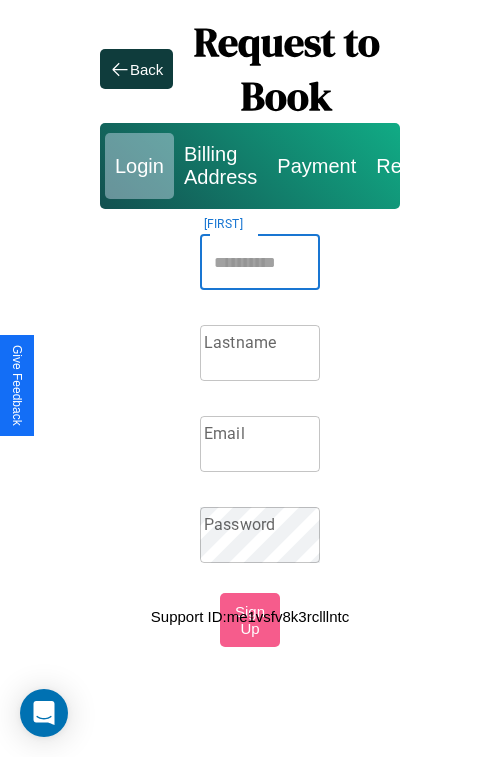 click on "Firstname" at bounding box center (260, 262) 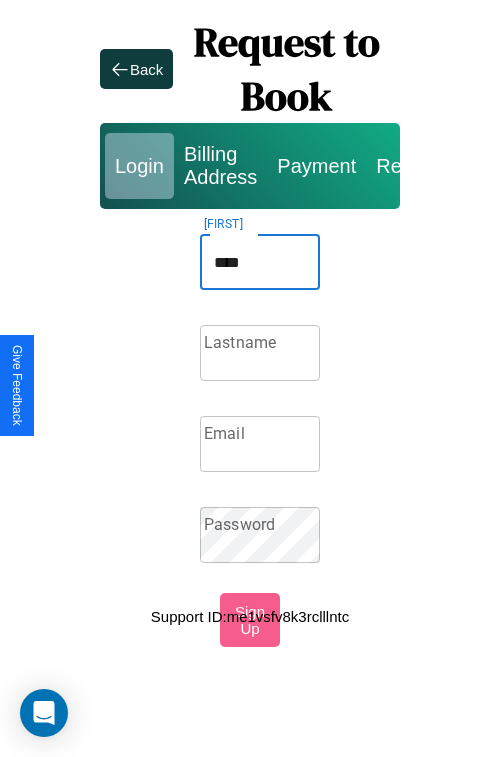 type on "****" 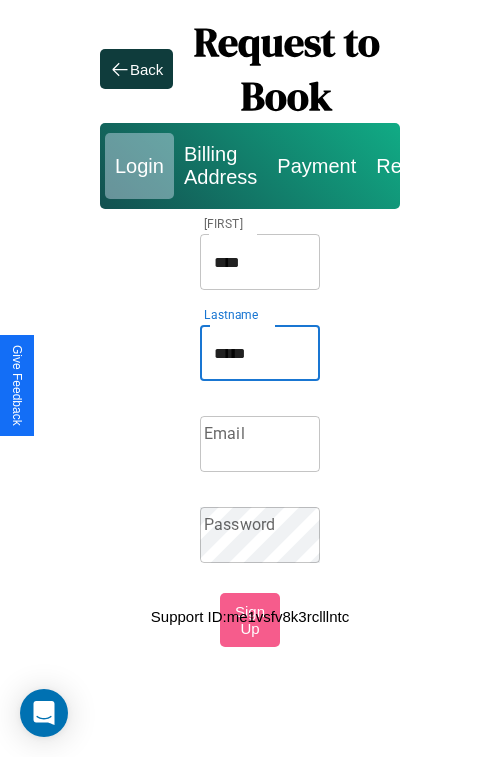 type on "*****" 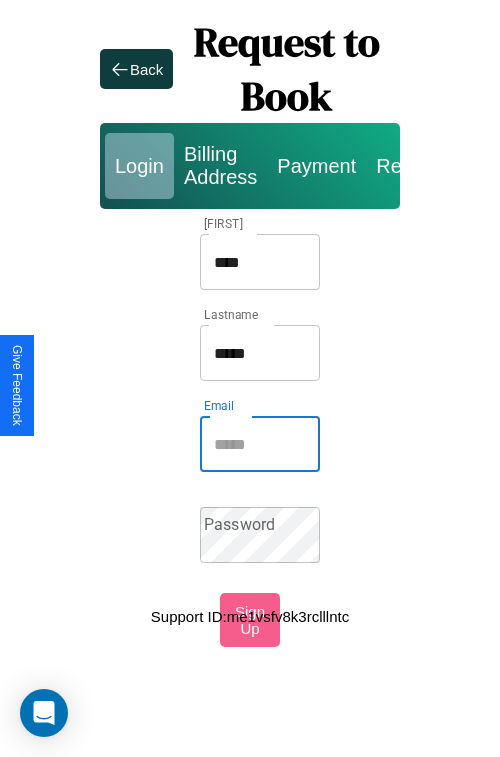 click on "Email" at bounding box center (260, 444) 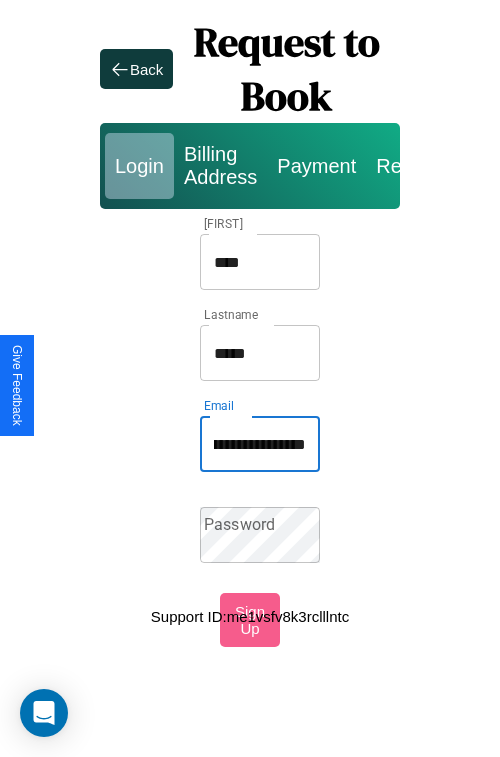 scroll, scrollTop: 0, scrollLeft: 77, axis: horizontal 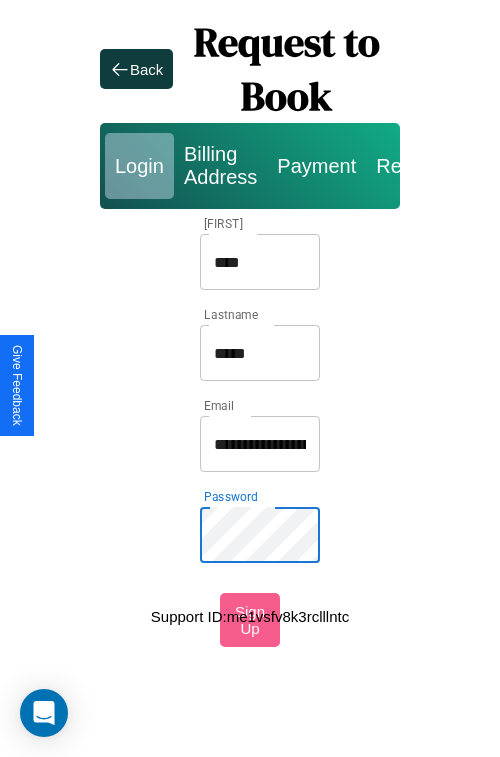 click on "****" at bounding box center (260, 262) 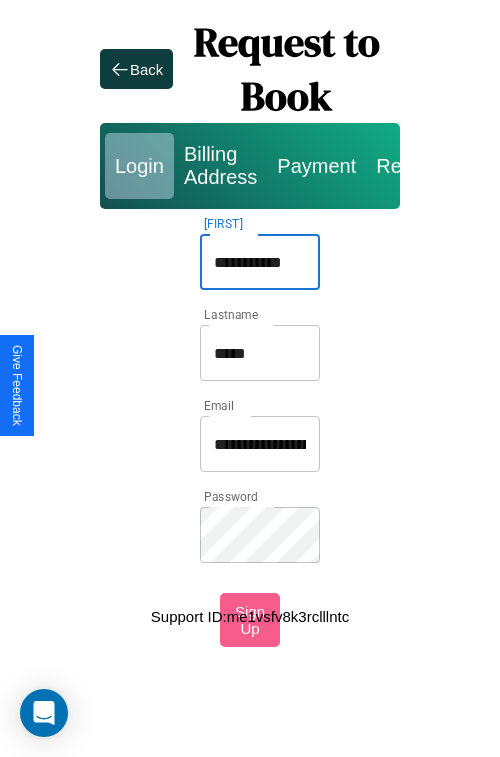 type on "**********" 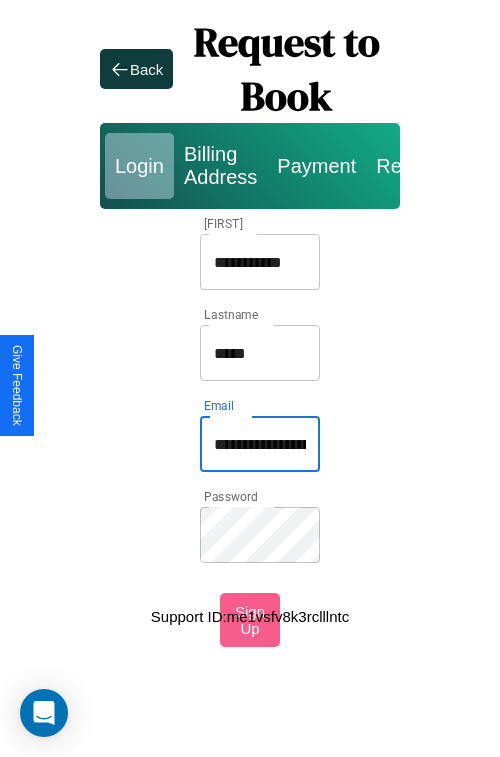 click on "**********" at bounding box center (260, 444) 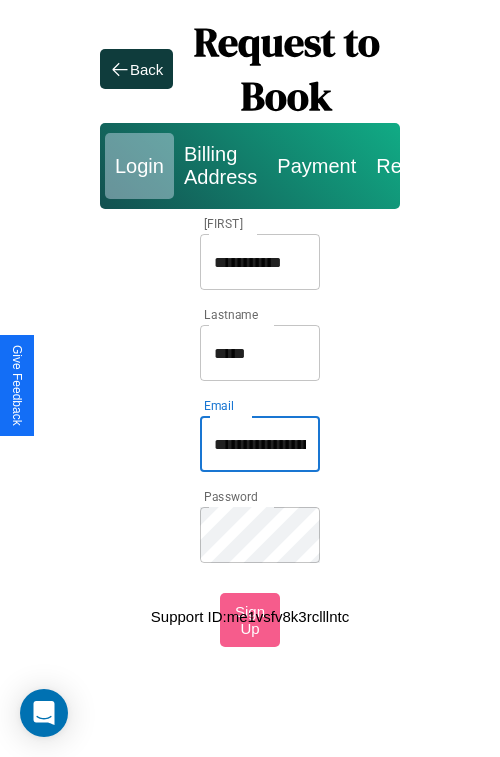 type on "**********" 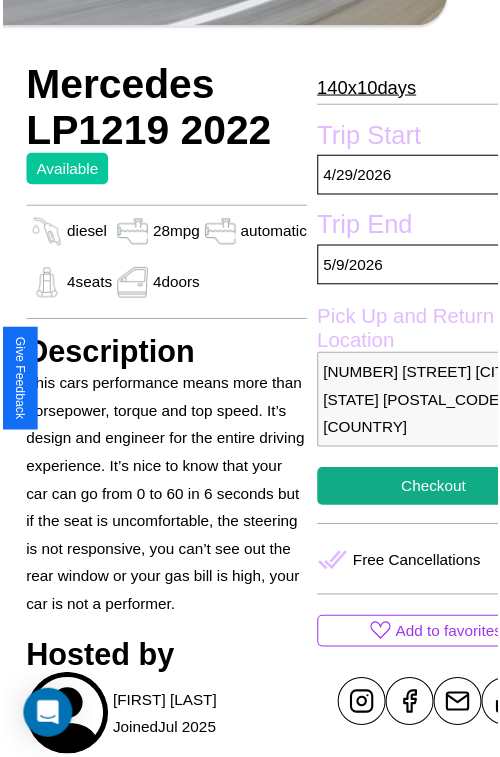 scroll, scrollTop: 576, scrollLeft: 88, axis: both 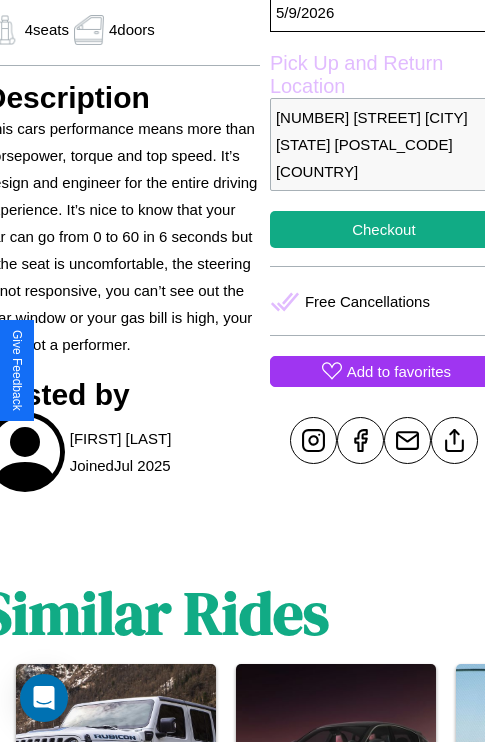 click on "Add to favorites" at bounding box center (399, 371) 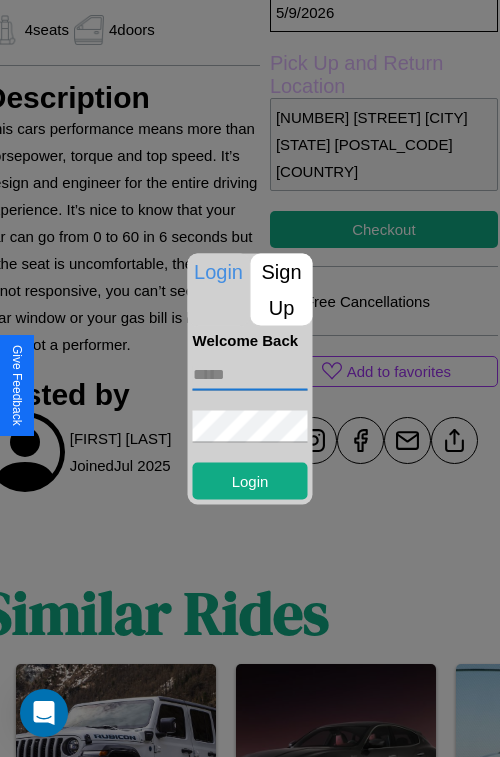 click at bounding box center (250, 374) 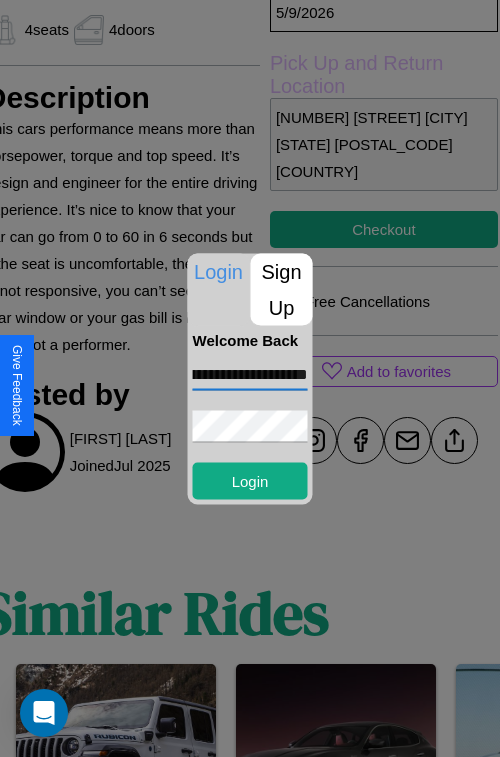 scroll, scrollTop: 0, scrollLeft: 101, axis: horizontal 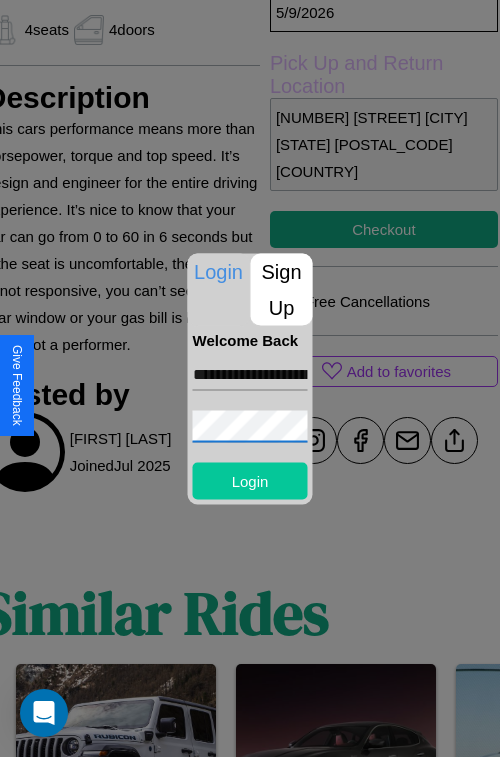 click on "Login" at bounding box center [250, 480] 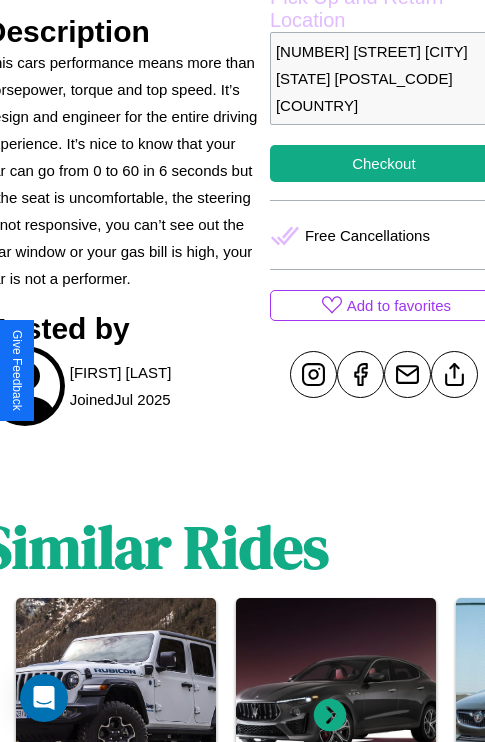 scroll, scrollTop: 645, scrollLeft: 88, axis: both 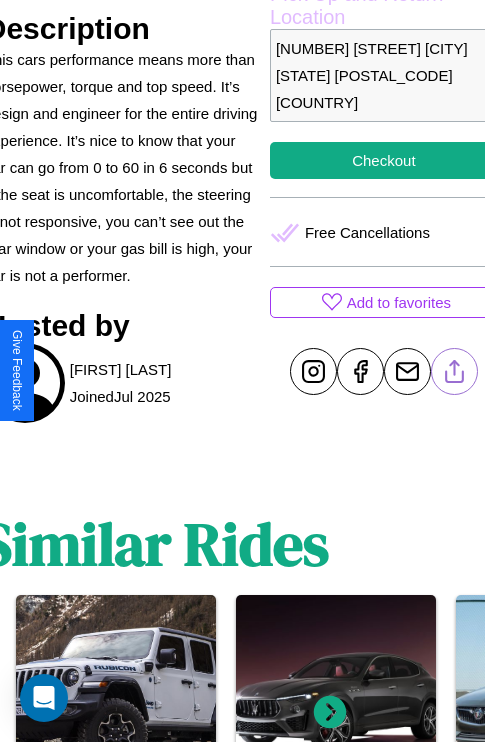 click 